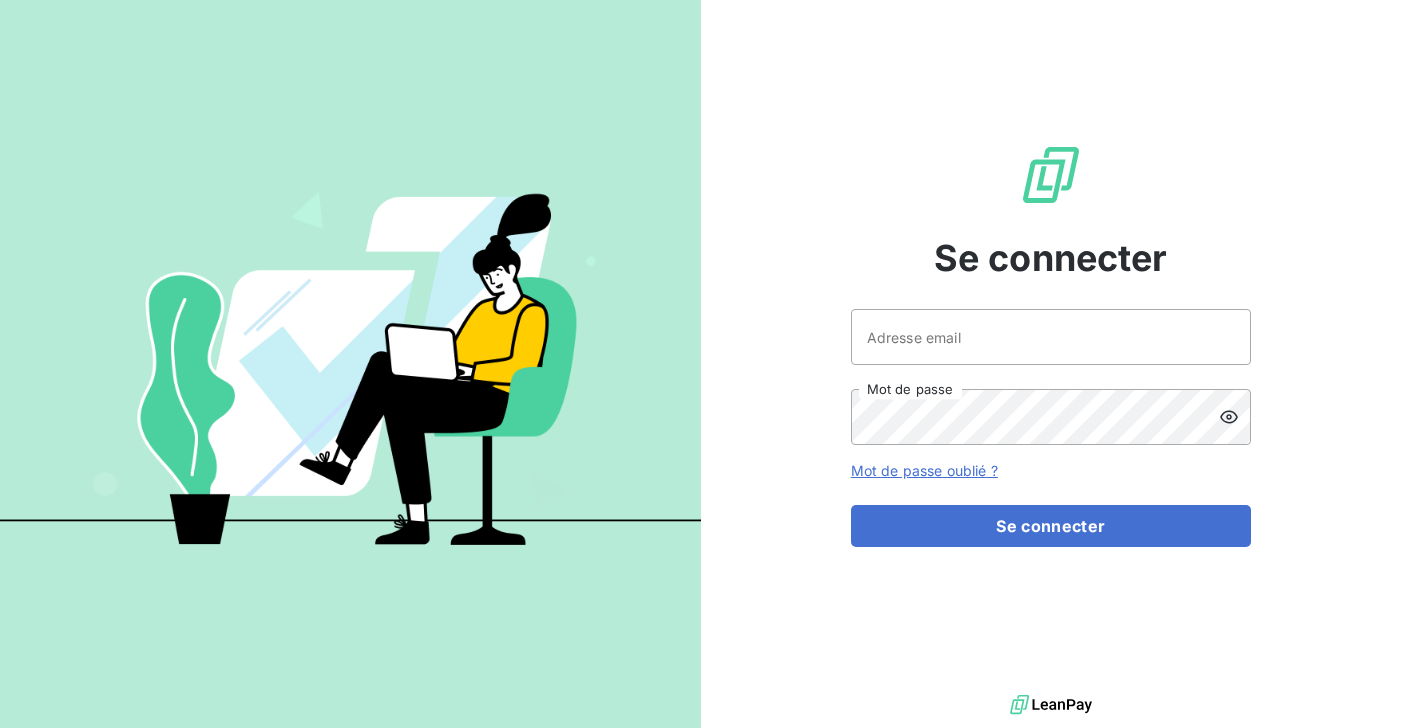 scroll, scrollTop: 0, scrollLeft: 0, axis: both 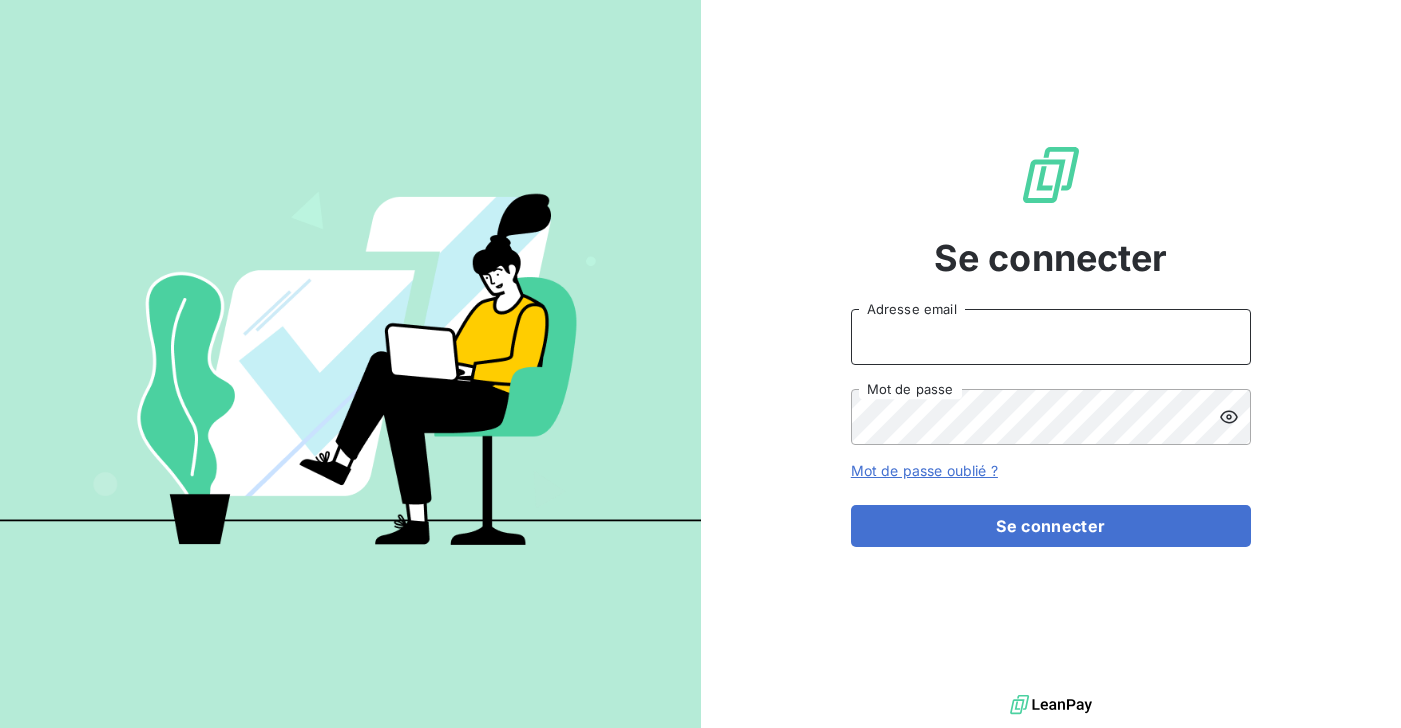 click on "Adresse email" at bounding box center [1051, 337] 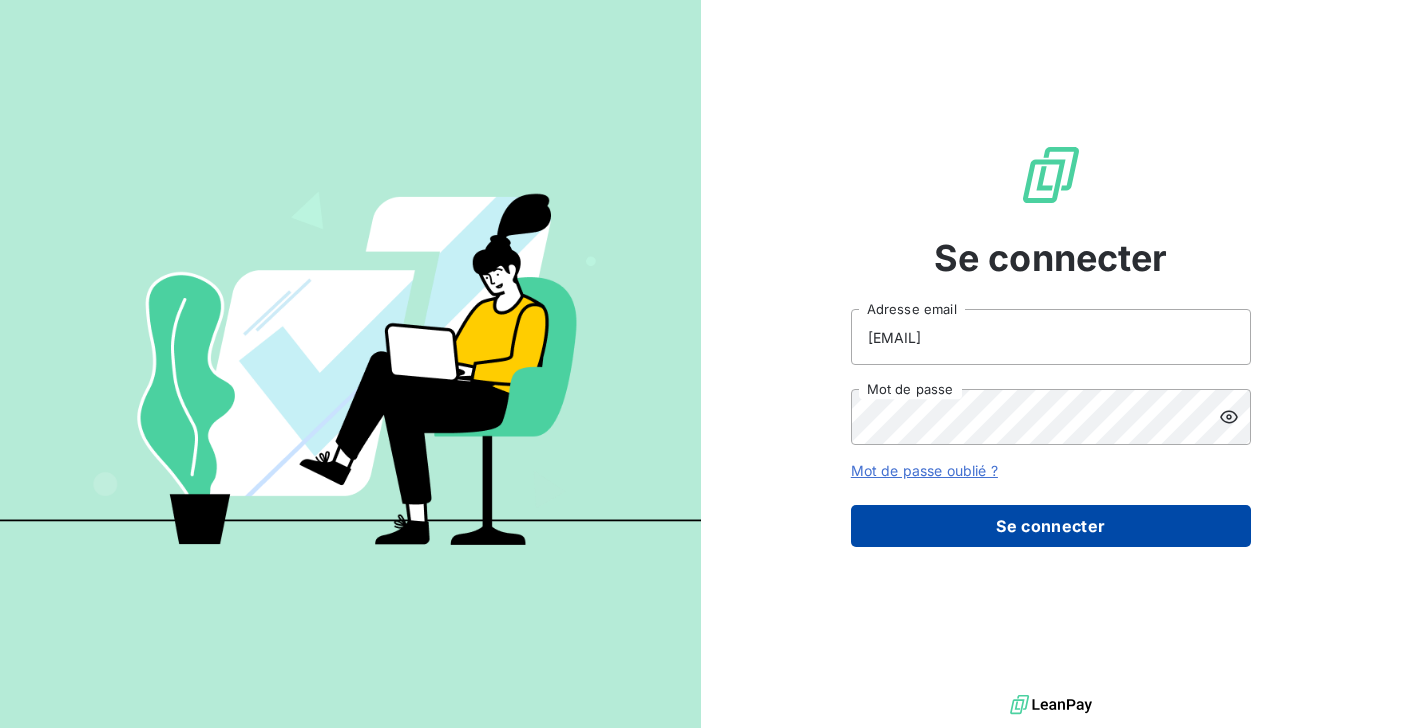 click on "Se connecter" at bounding box center [1051, 526] 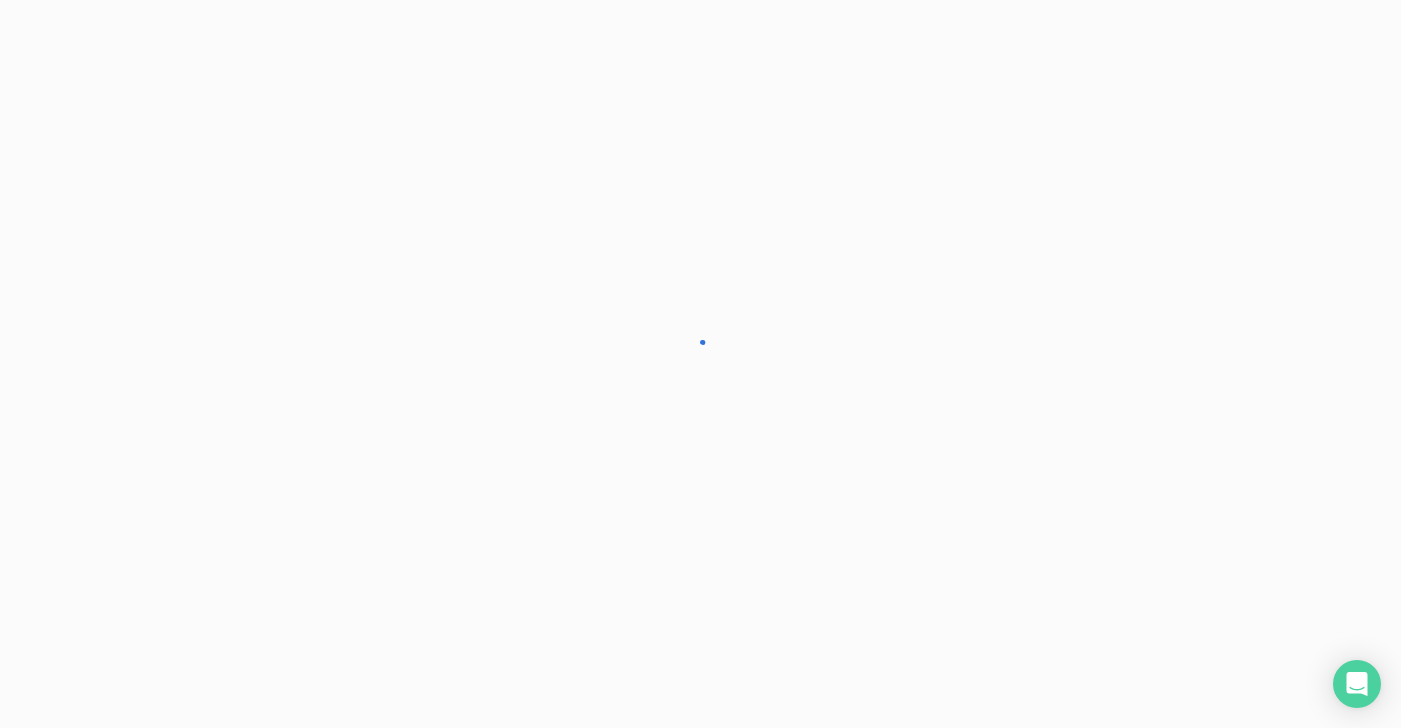 scroll, scrollTop: 0, scrollLeft: 0, axis: both 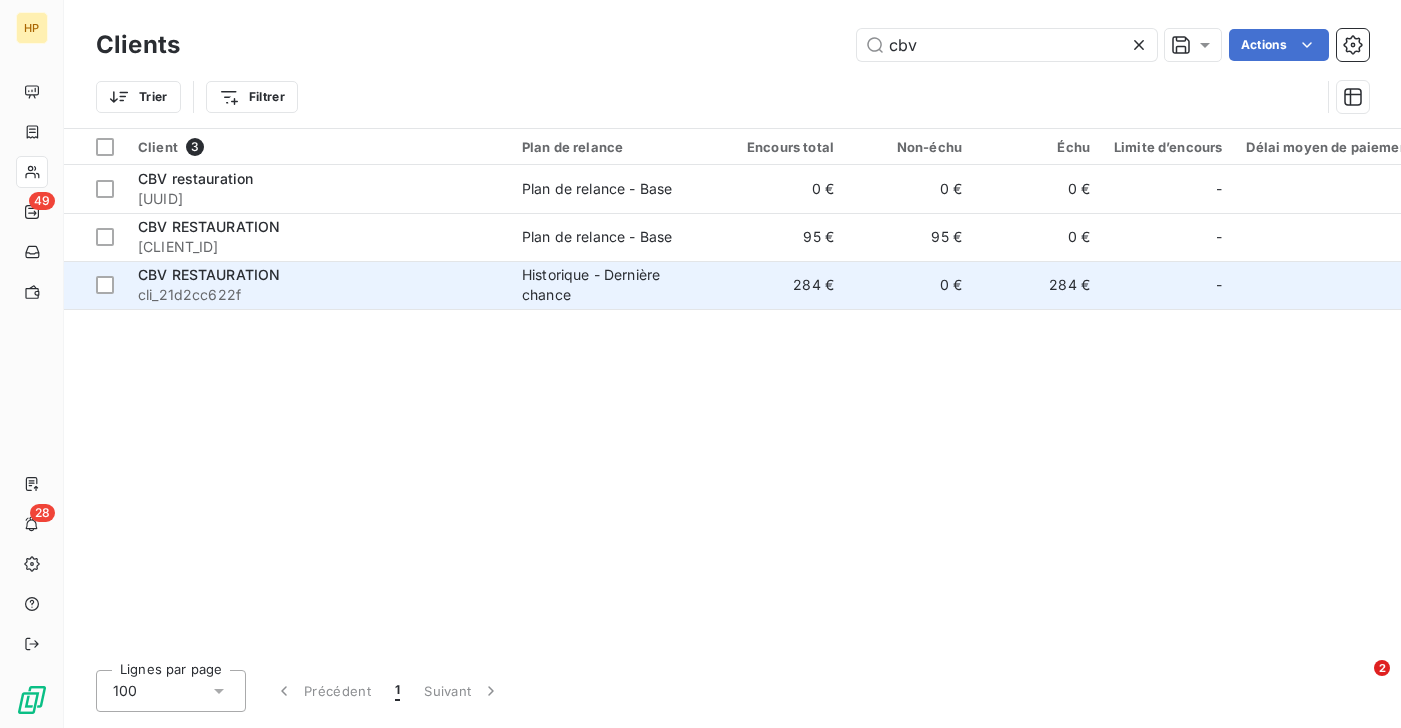 type on "cbv" 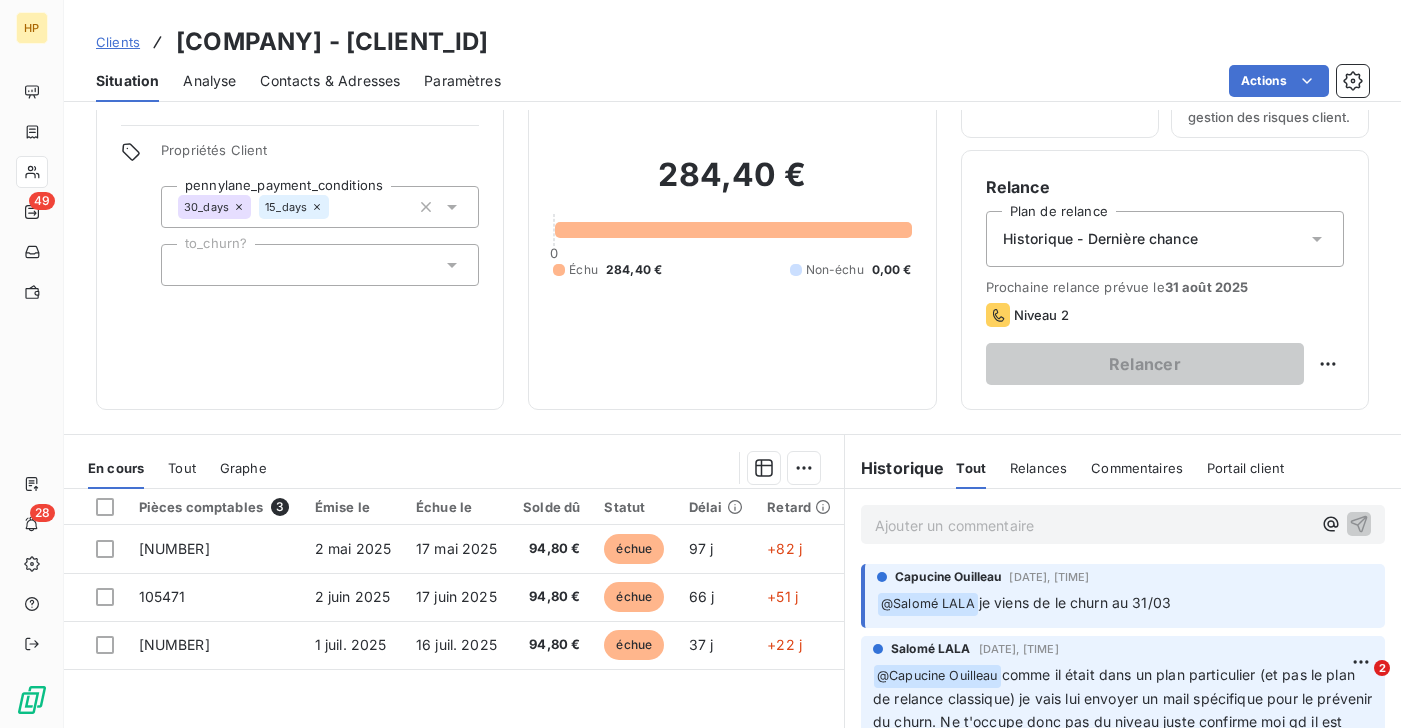 scroll, scrollTop: 70, scrollLeft: 0, axis: vertical 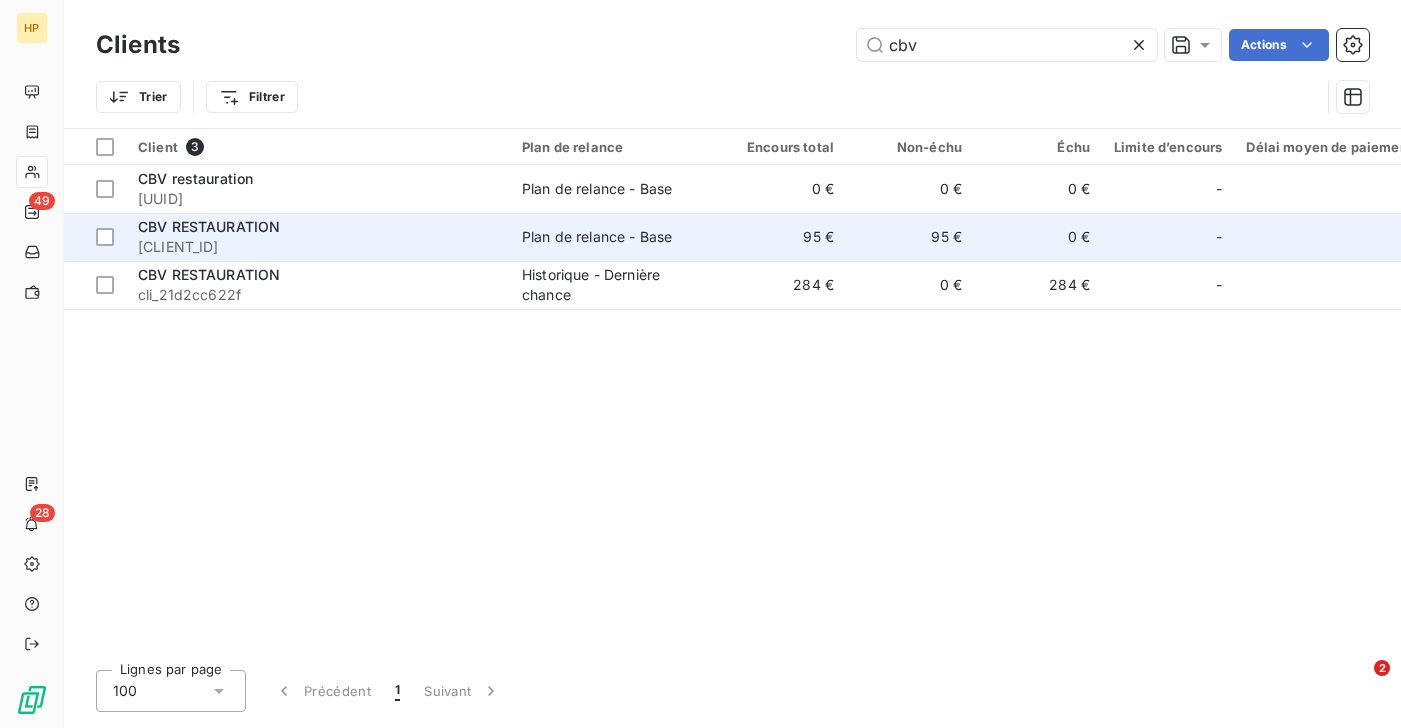 click on "[CLIENT_ID]" at bounding box center (318, 247) 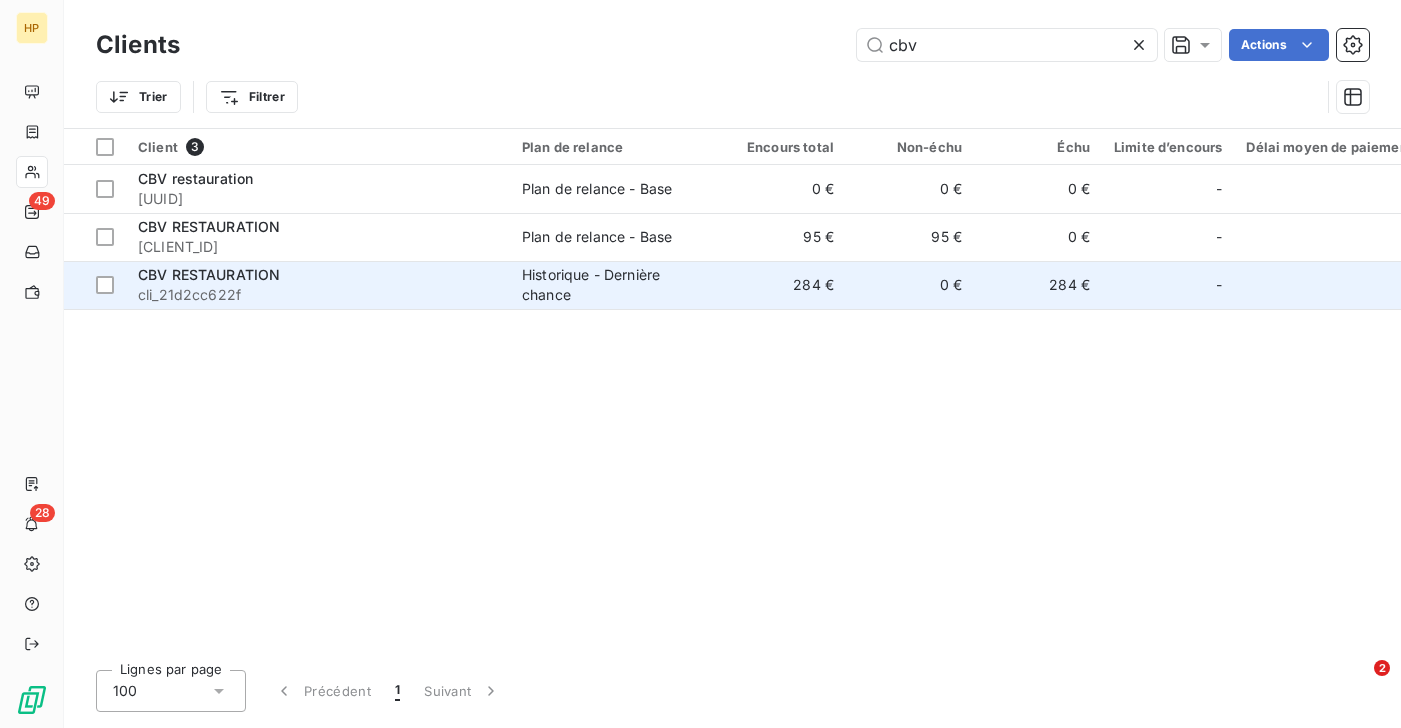 click on "CBV RESTAURATION" at bounding box center (209, 274) 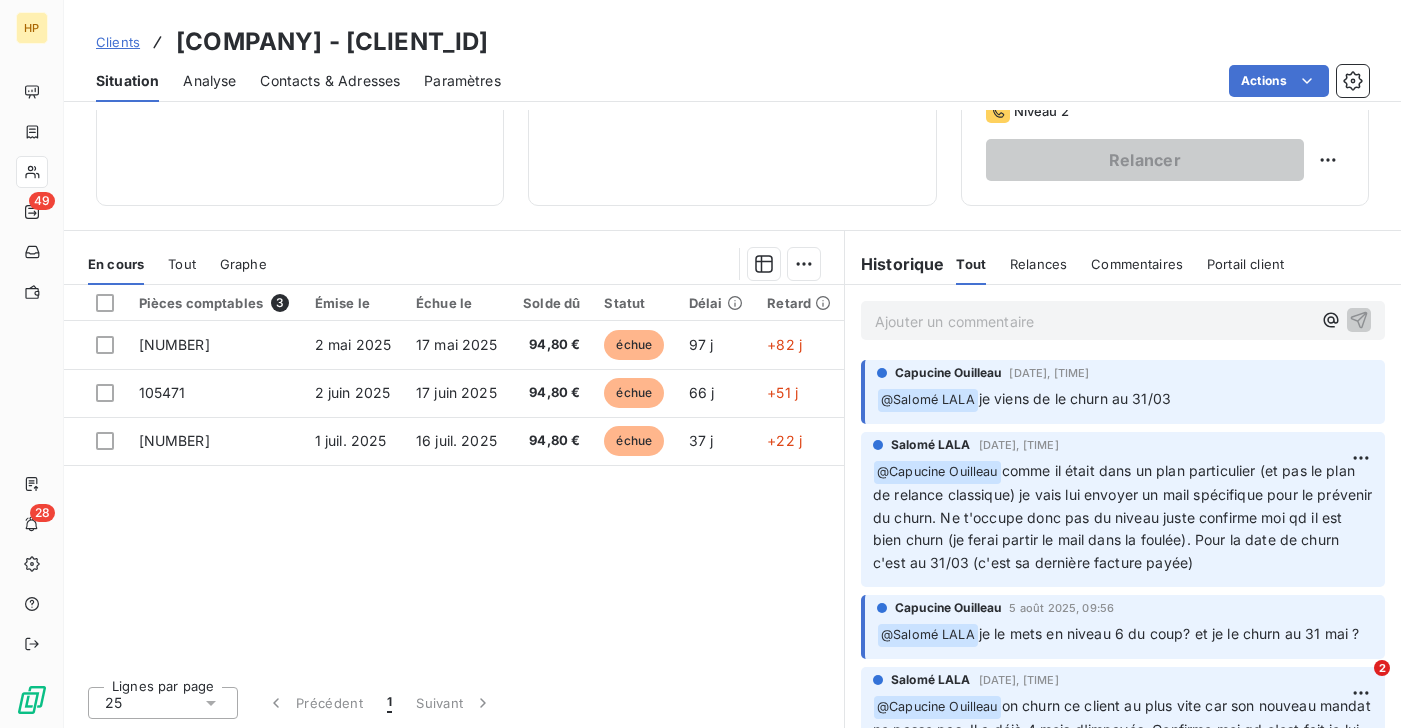 scroll, scrollTop: 0, scrollLeft: 0, axis: both 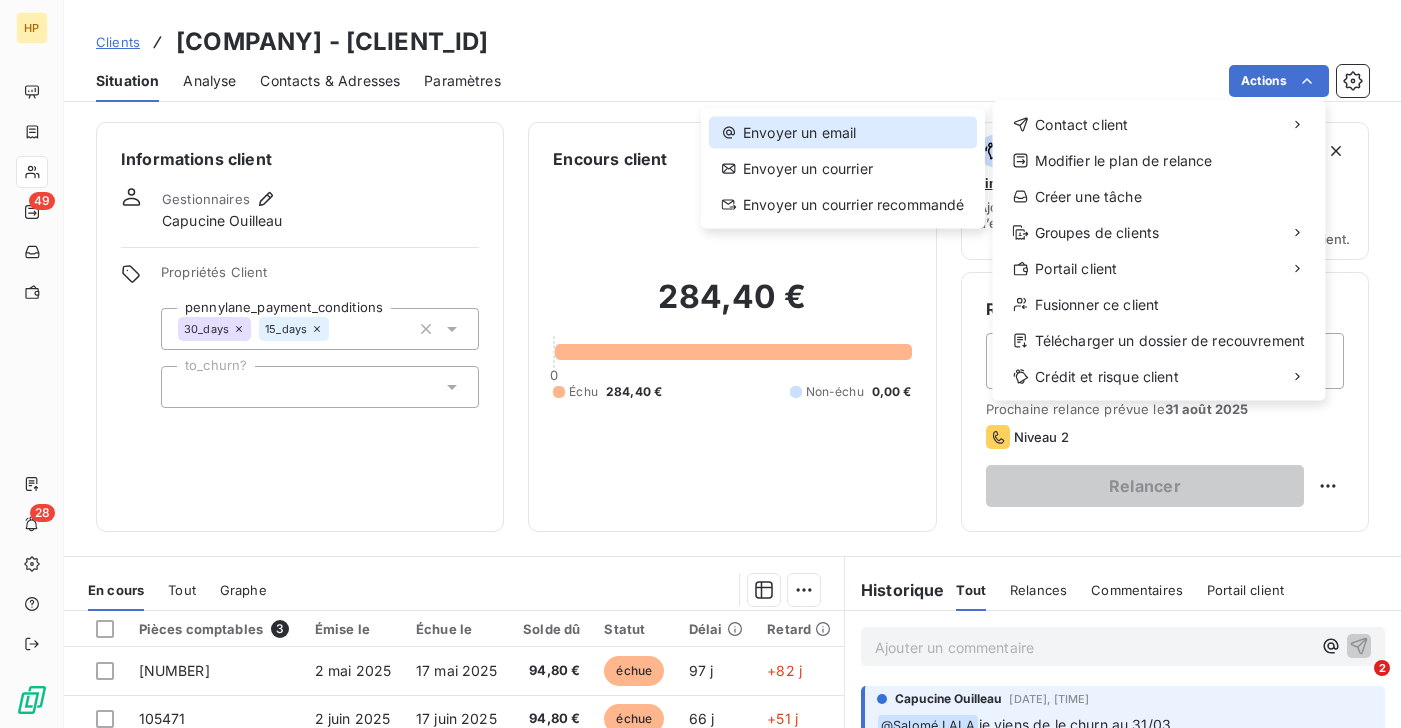 click on "Envoyer un email" at bounding box center [843, 133] 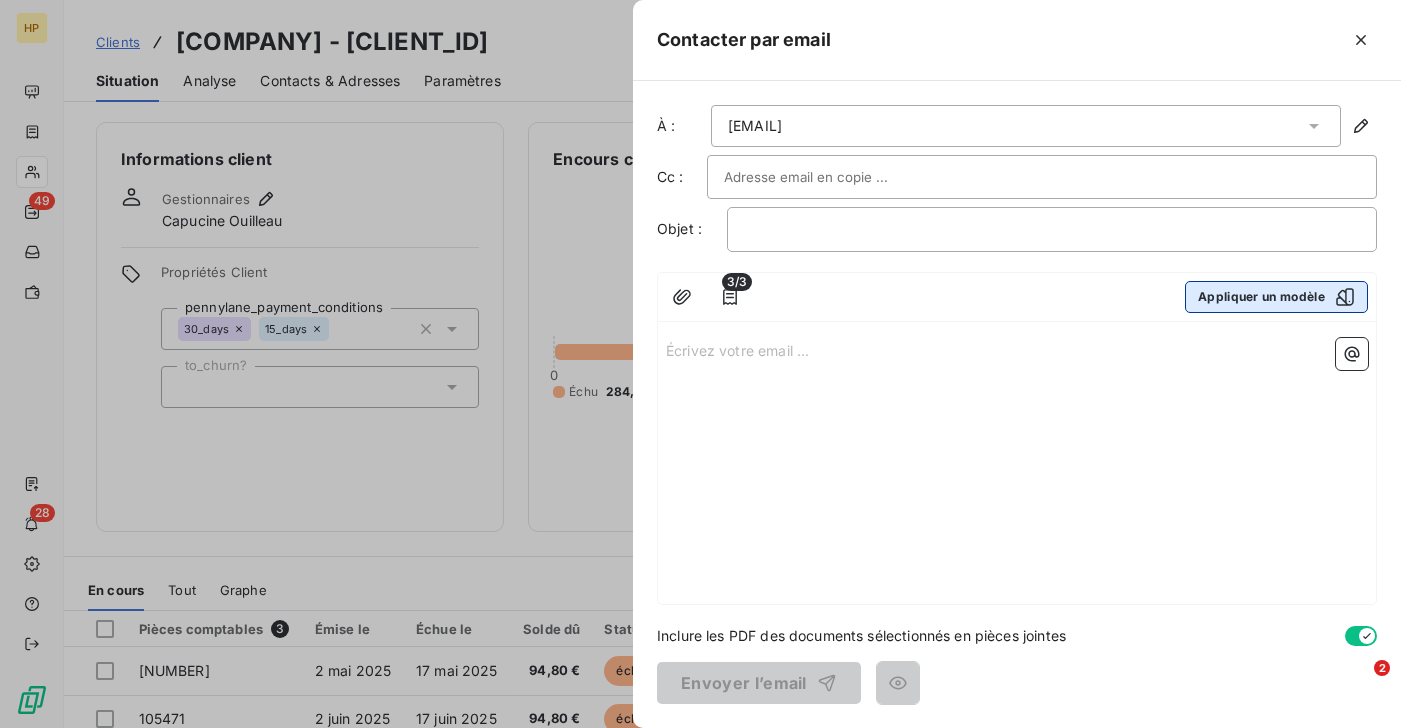 click on "Appliquer un modèle" at bounding box center (1276, 297) 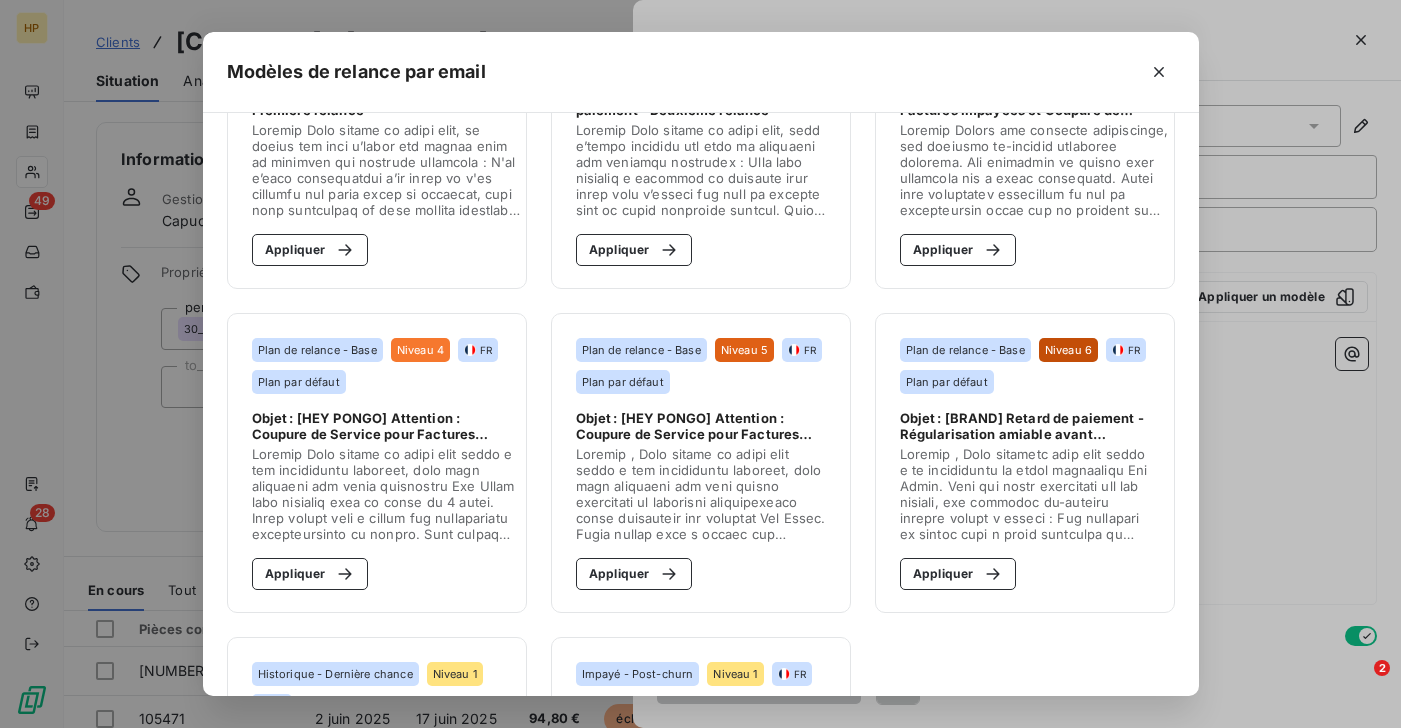 scroll, scrollTop: 298, scrollLeft: 0, axis: vertical 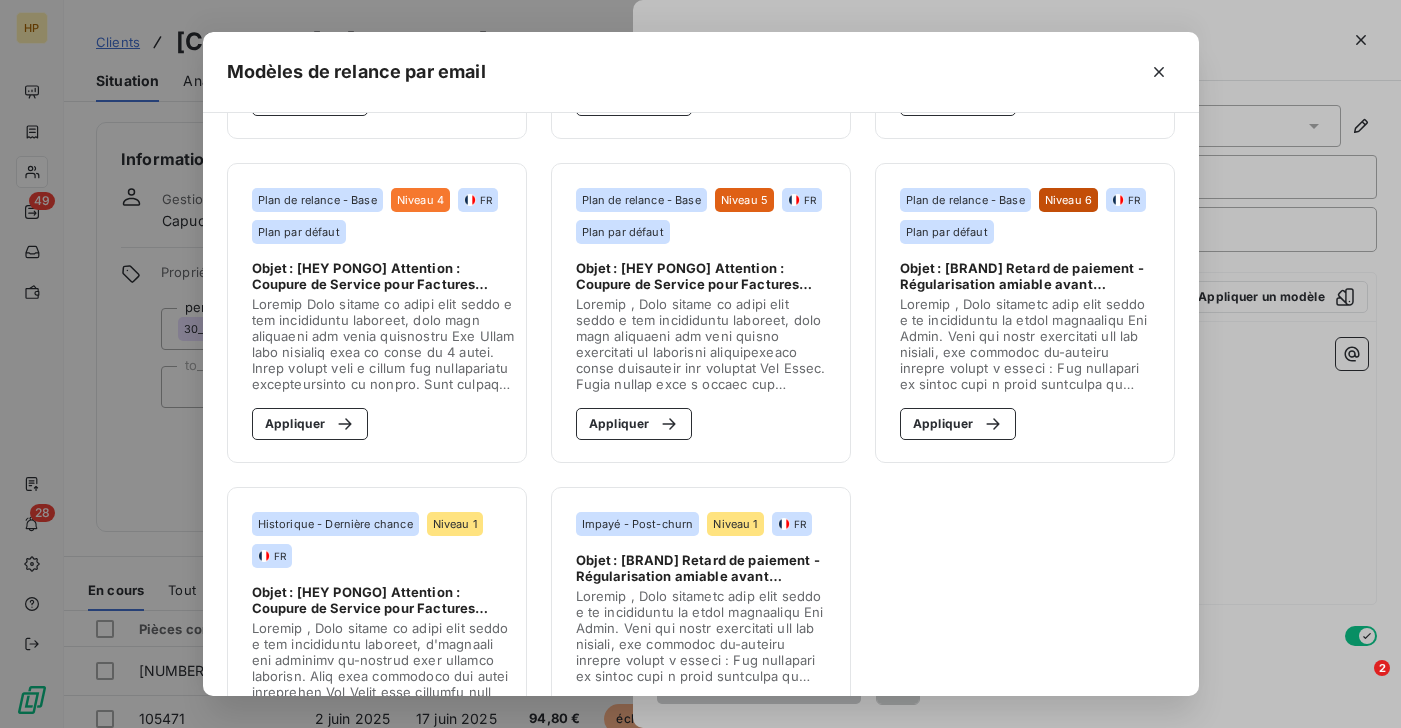 click at bounding box center (701, 344) 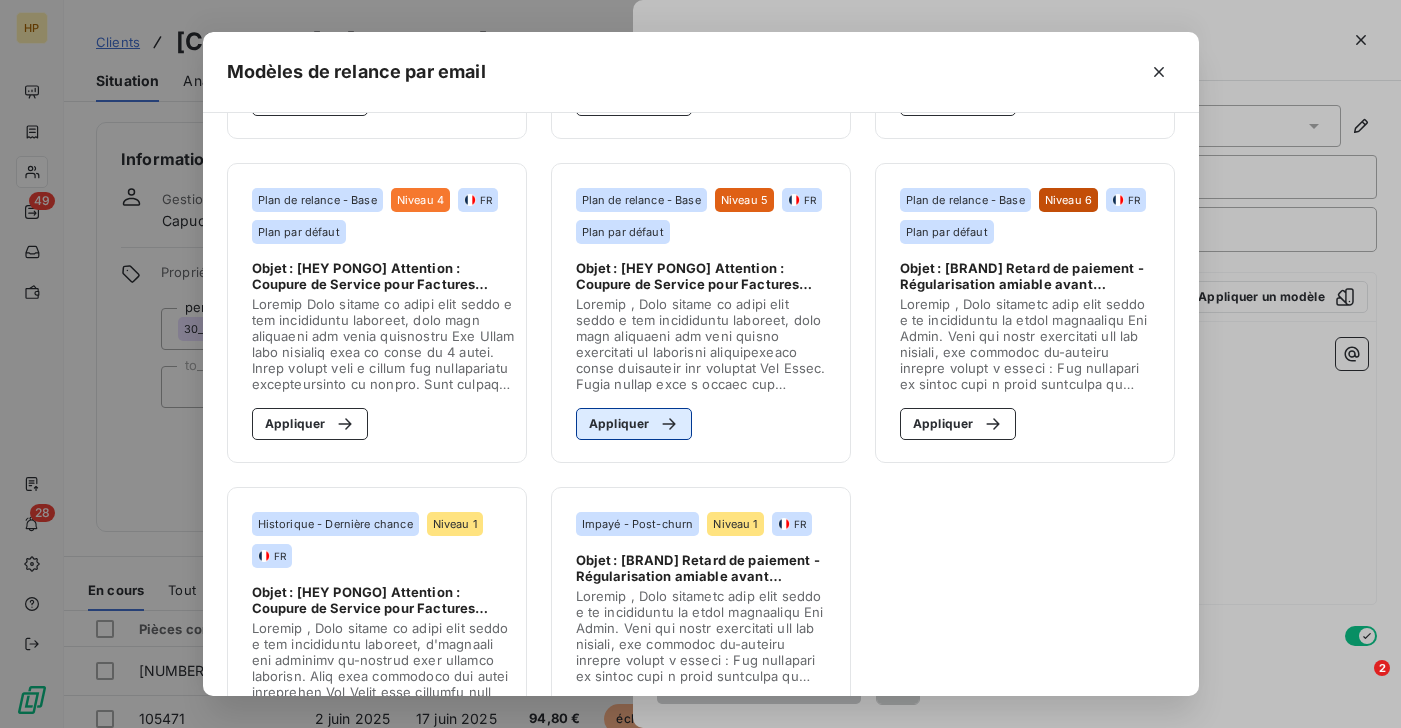 click at bounding box center (664, 424) 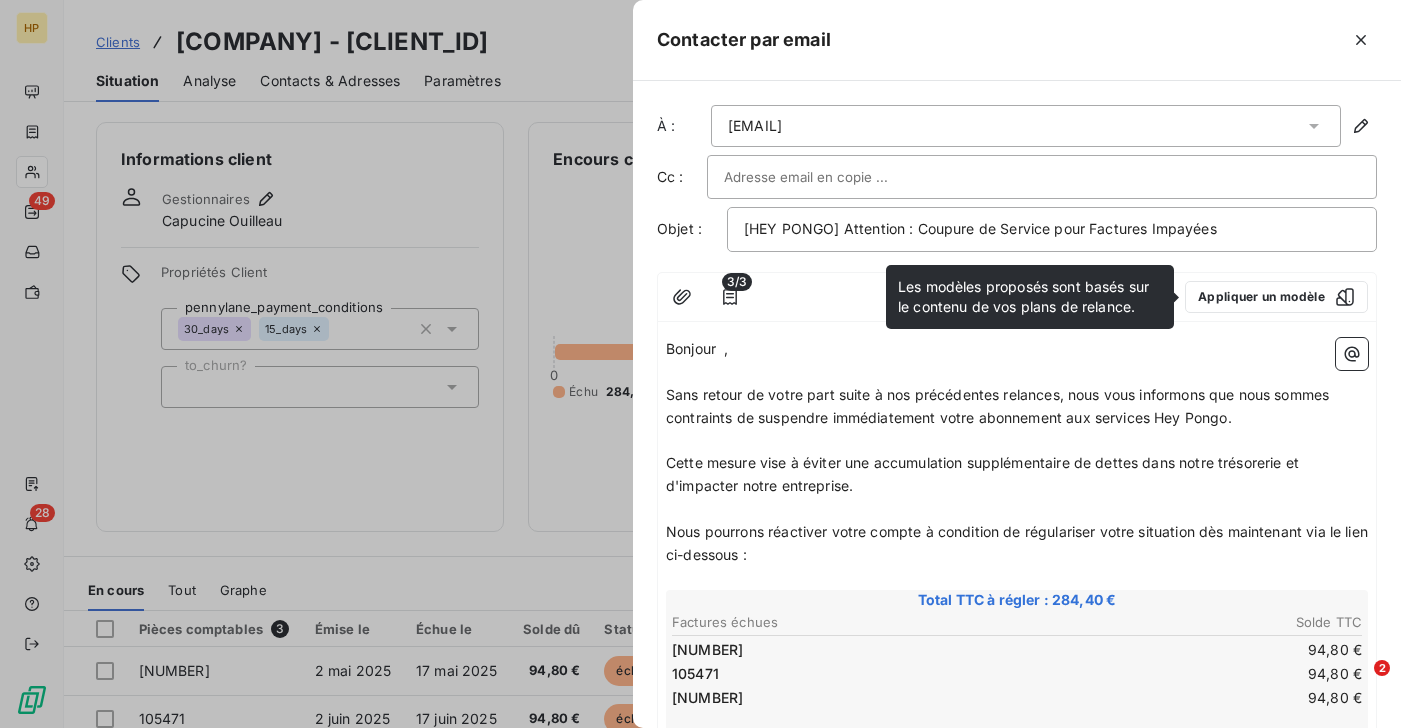 click on "," at bounding box center (726, 348) 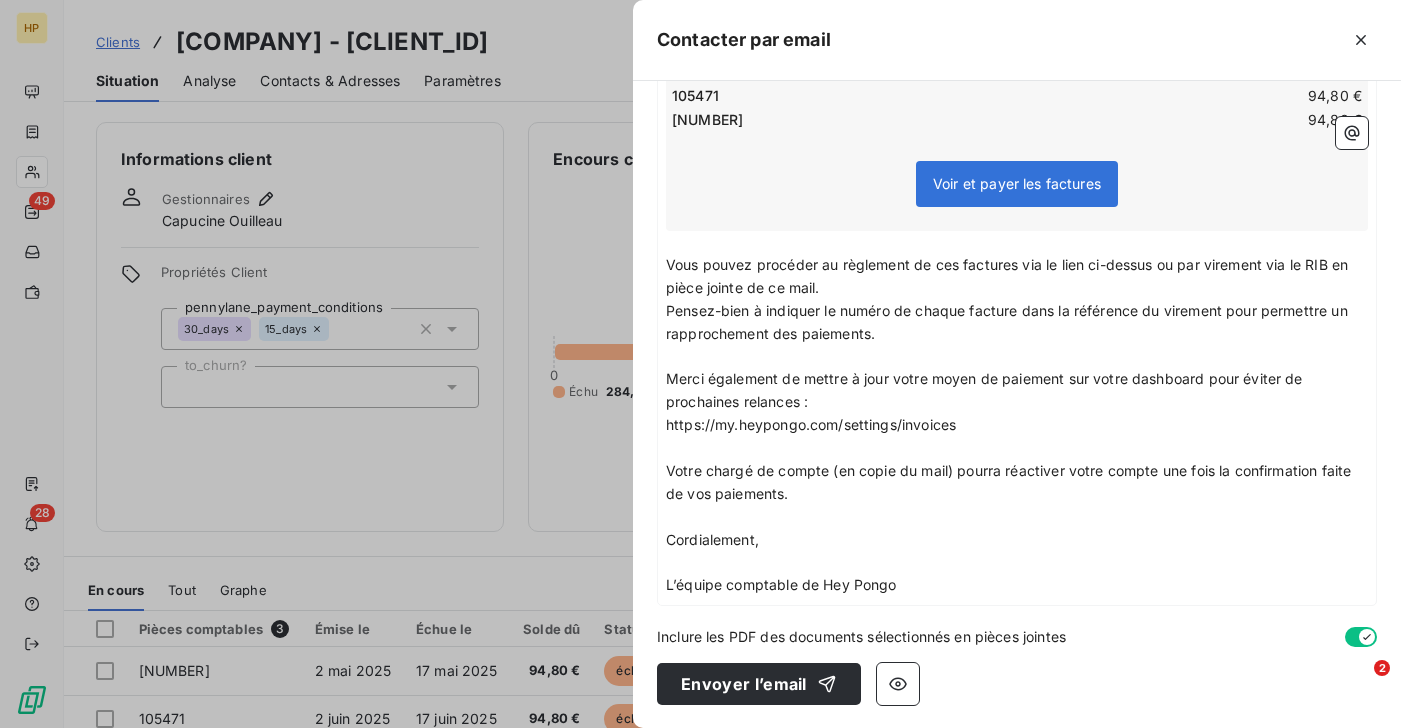 scroll, scrollTop: 579, scrollLeft: 0, axis: vertical 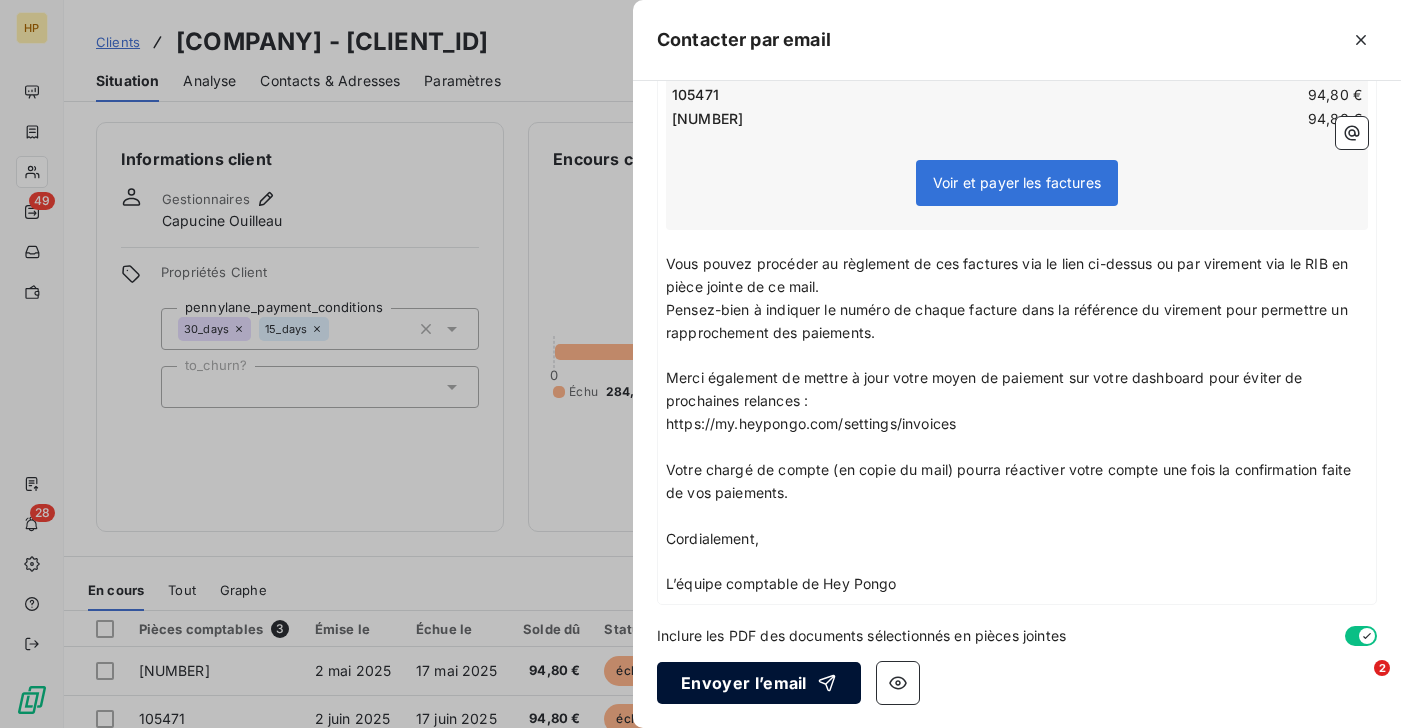 click on "Envoyer l’email" at bounding box center [759, 683] 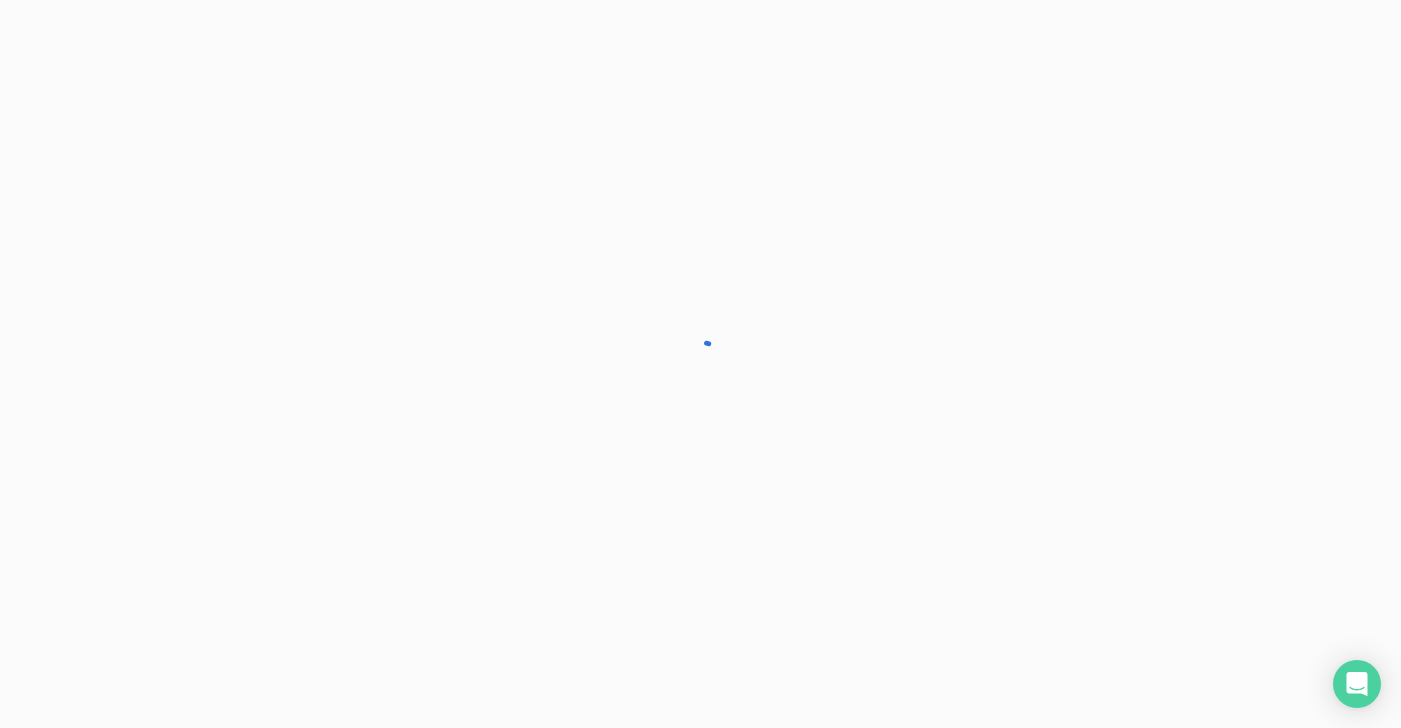 scroll, scrollTop: 0, scrollLeft: 0, axis: both 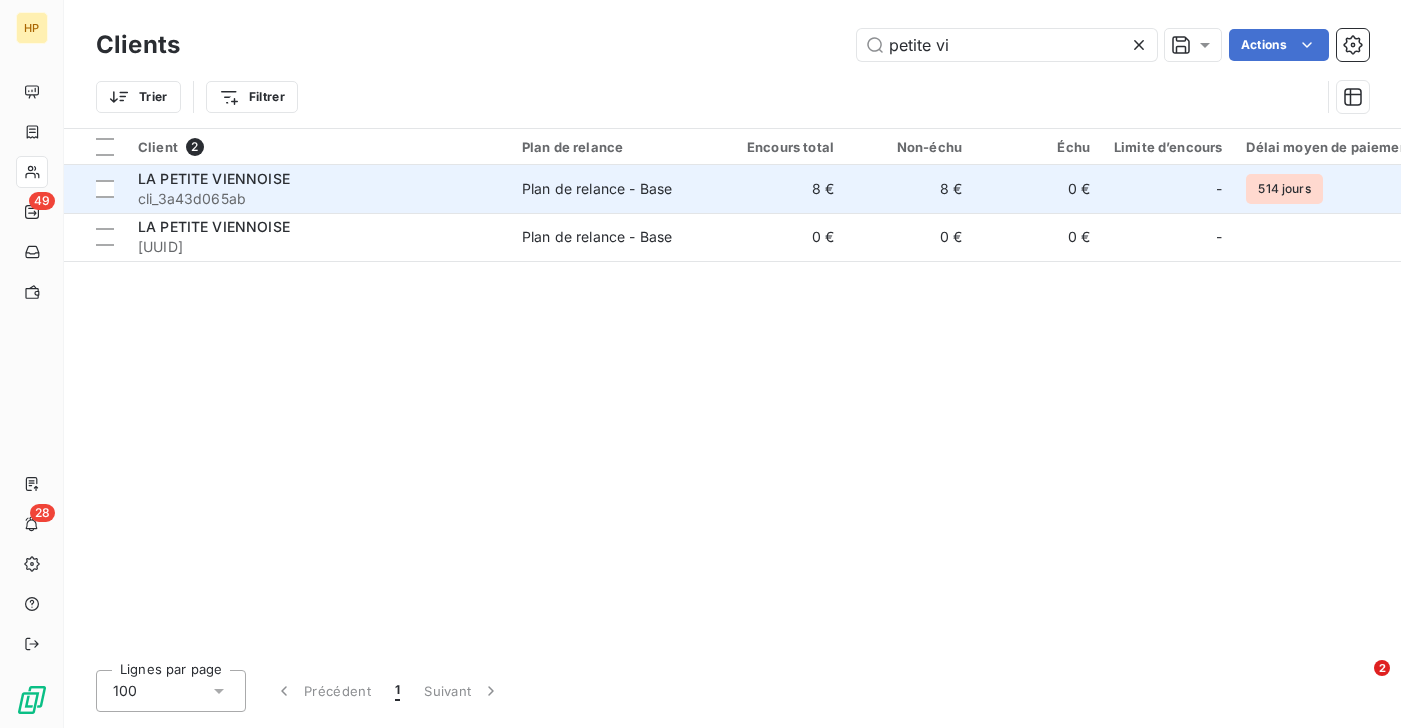 type on "petite vi" 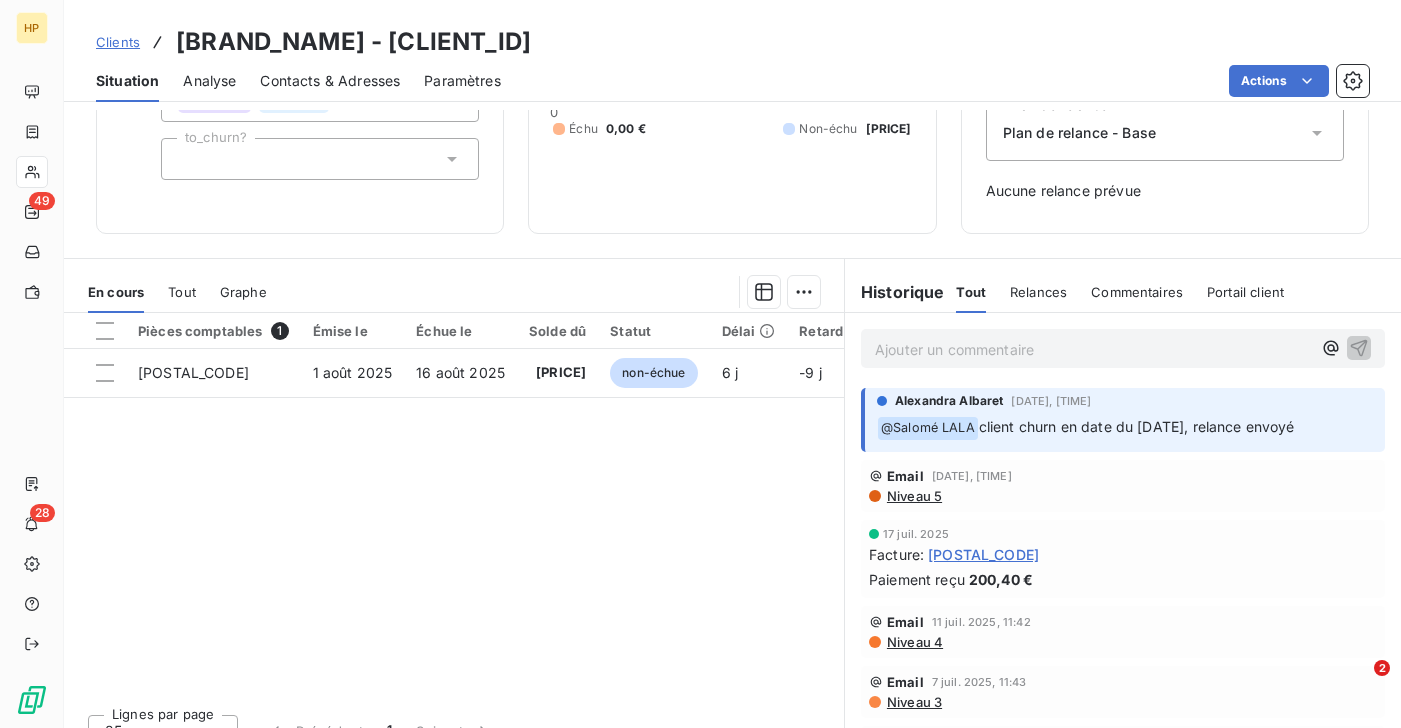 scroll, scrollTop: 258, scrollLeft: 0, axis: vertical 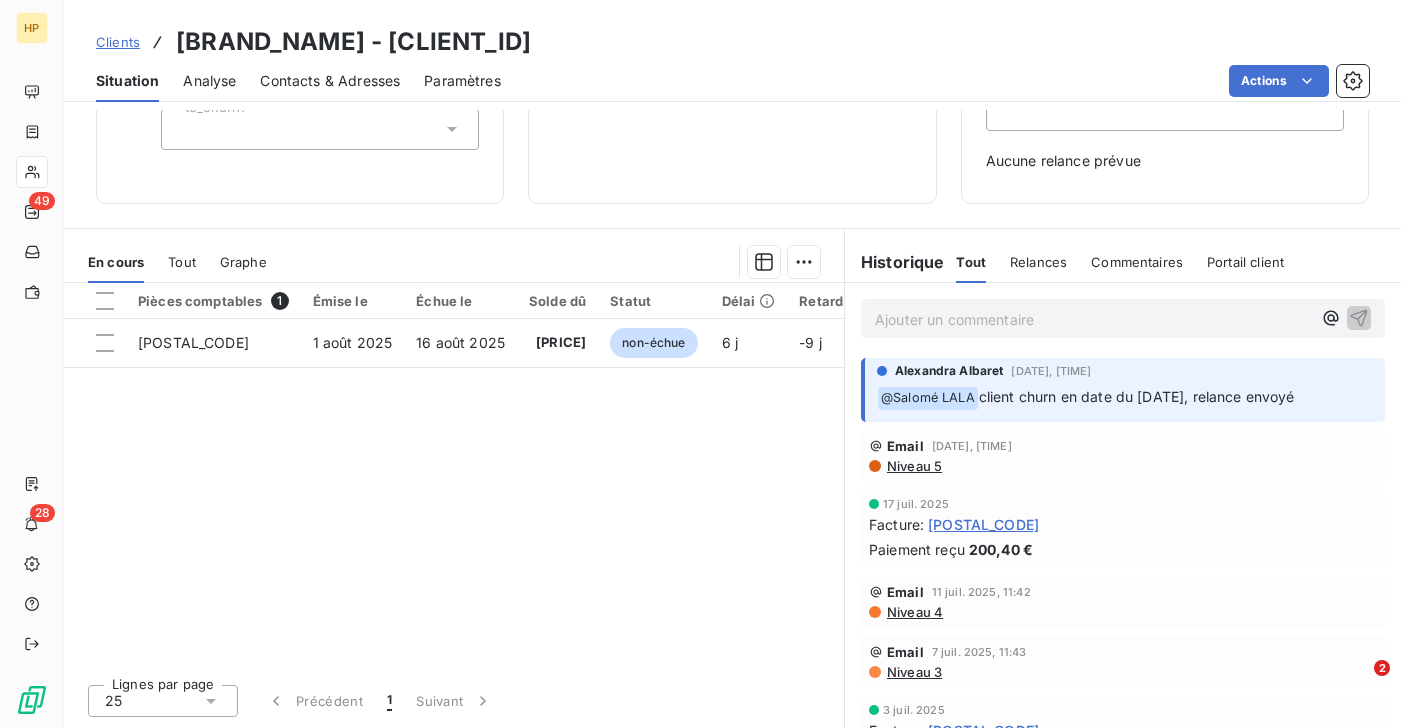 click on "Niveau 5" at bounding box center [913, 466] 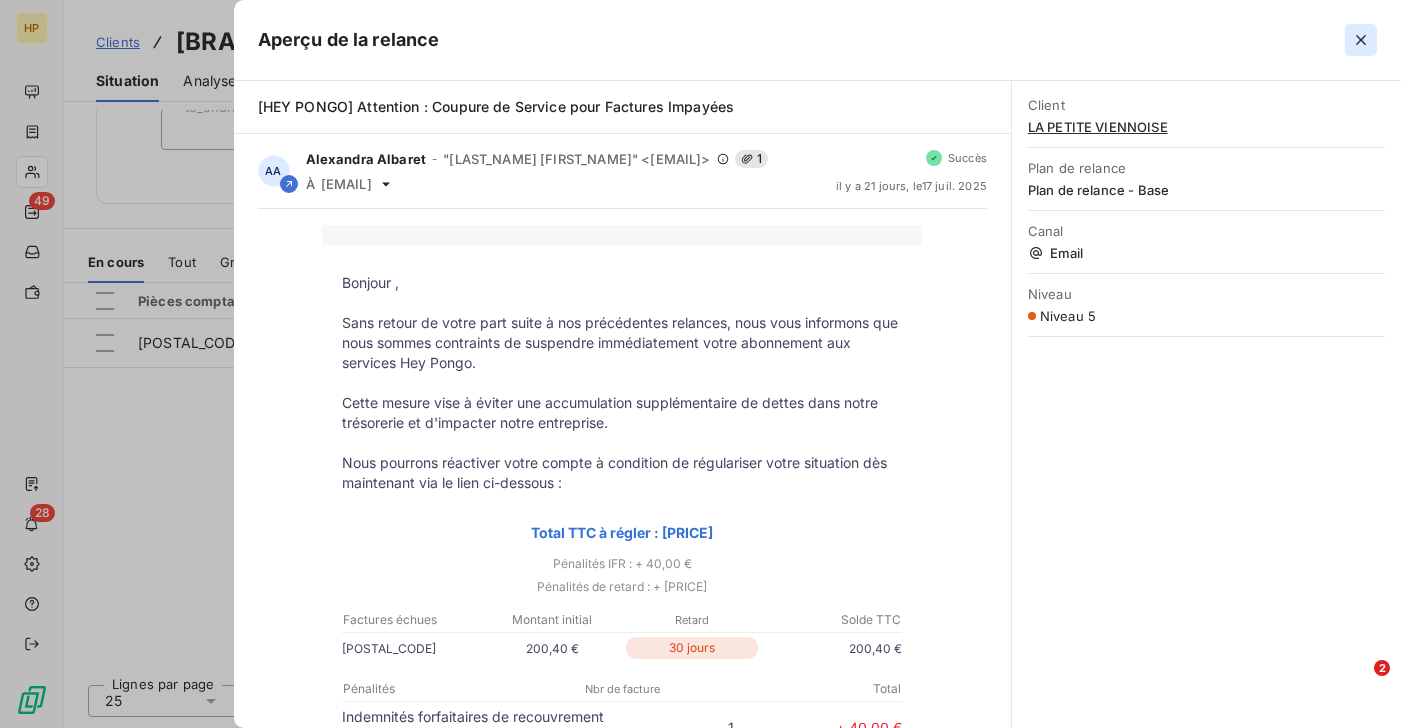 click 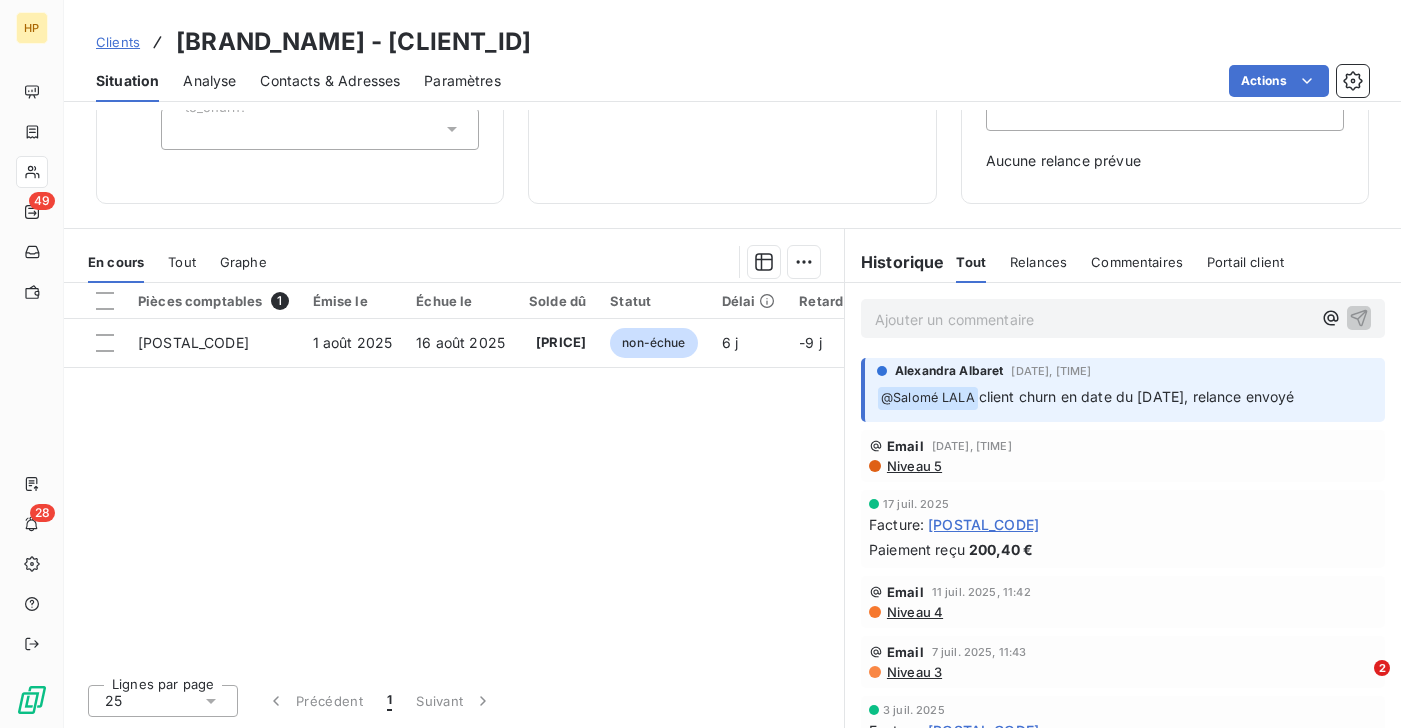 scroll, scrollTop: 0, scrollLeft: 0, axis: both 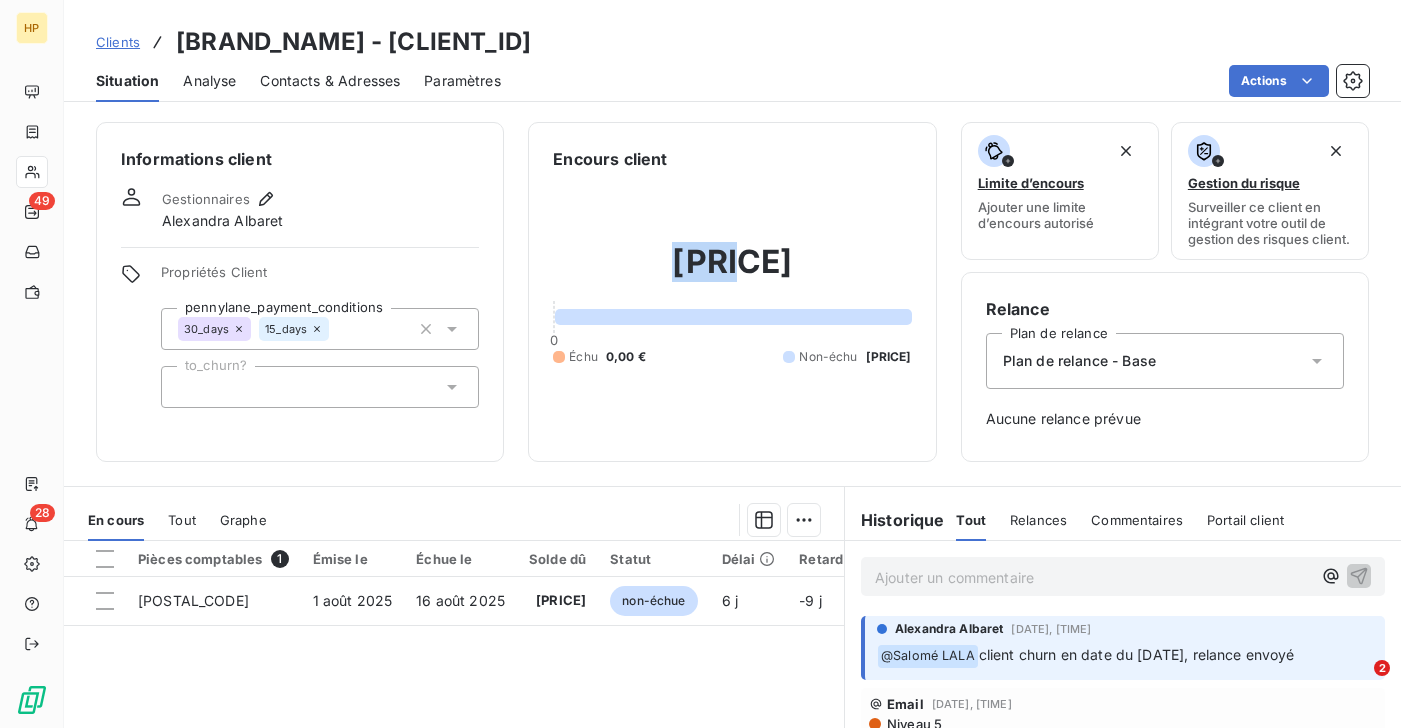 drag, startPoint x: 687, startPoint y: 263, endPoint x: 745, endPoint y: 263, distance: 58 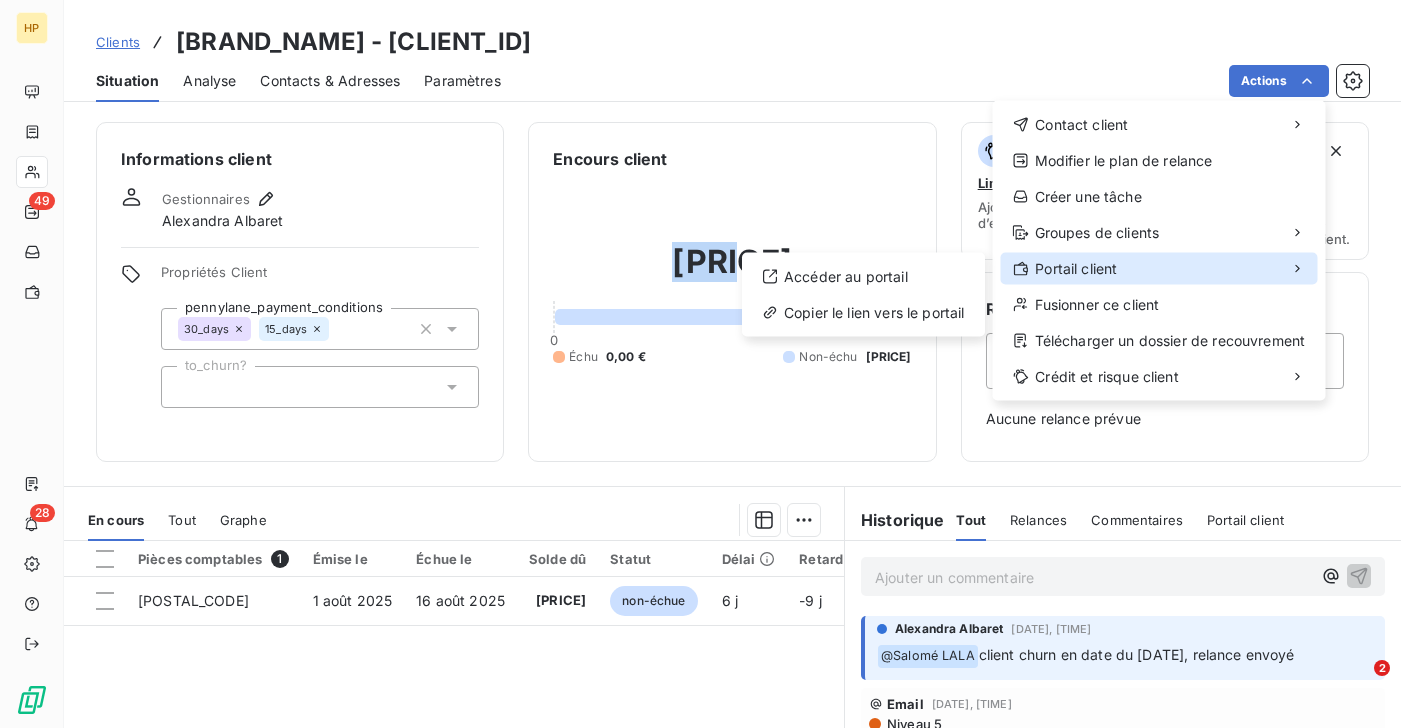 click on "Portail client" at bounding box center (1159, 269) 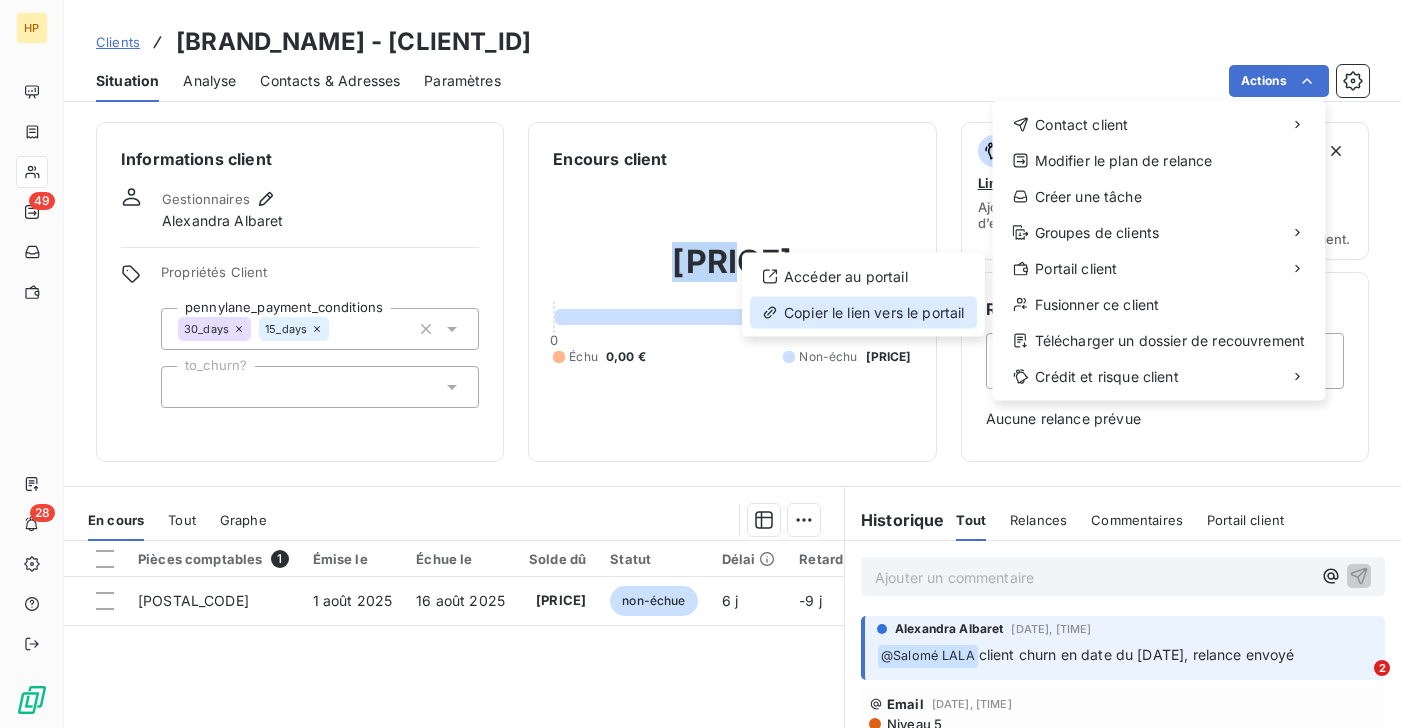 click on "Copier le lien vers le portail" at bounding box center [863, 313] 